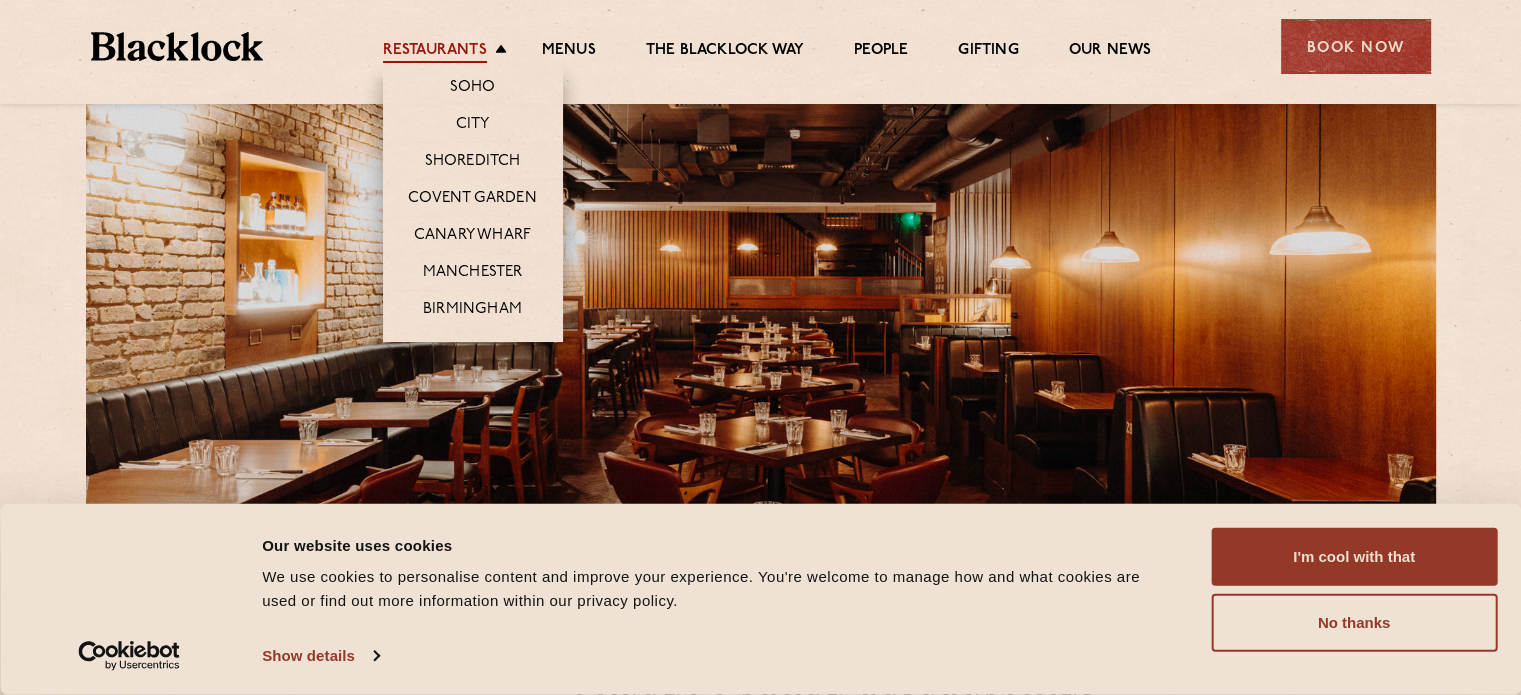scroll, scrollTop: 100, scrollLeft: 0, axis: vertical 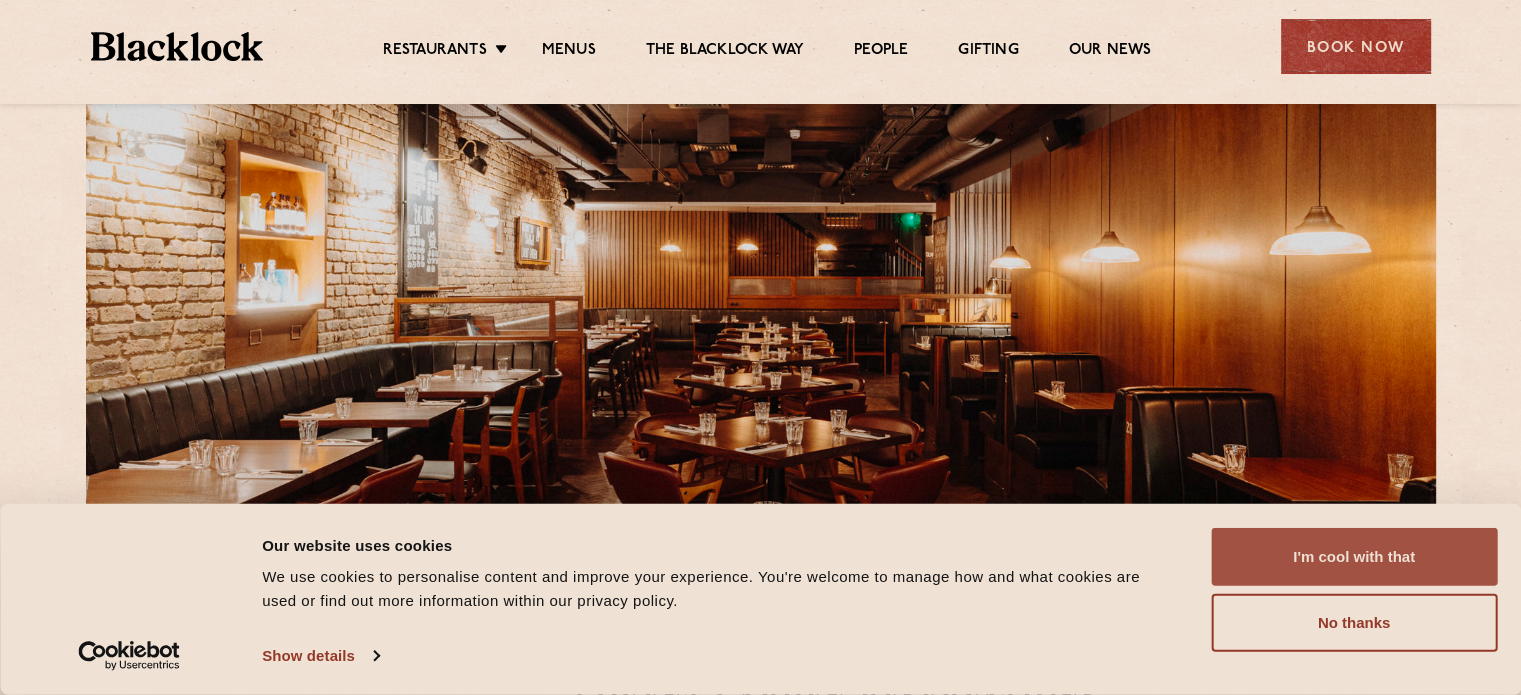 drag, startPoint x: 1393, startPoint y: 550, endPoint x: 1276, endPoint y: 530, distance: 118.69709 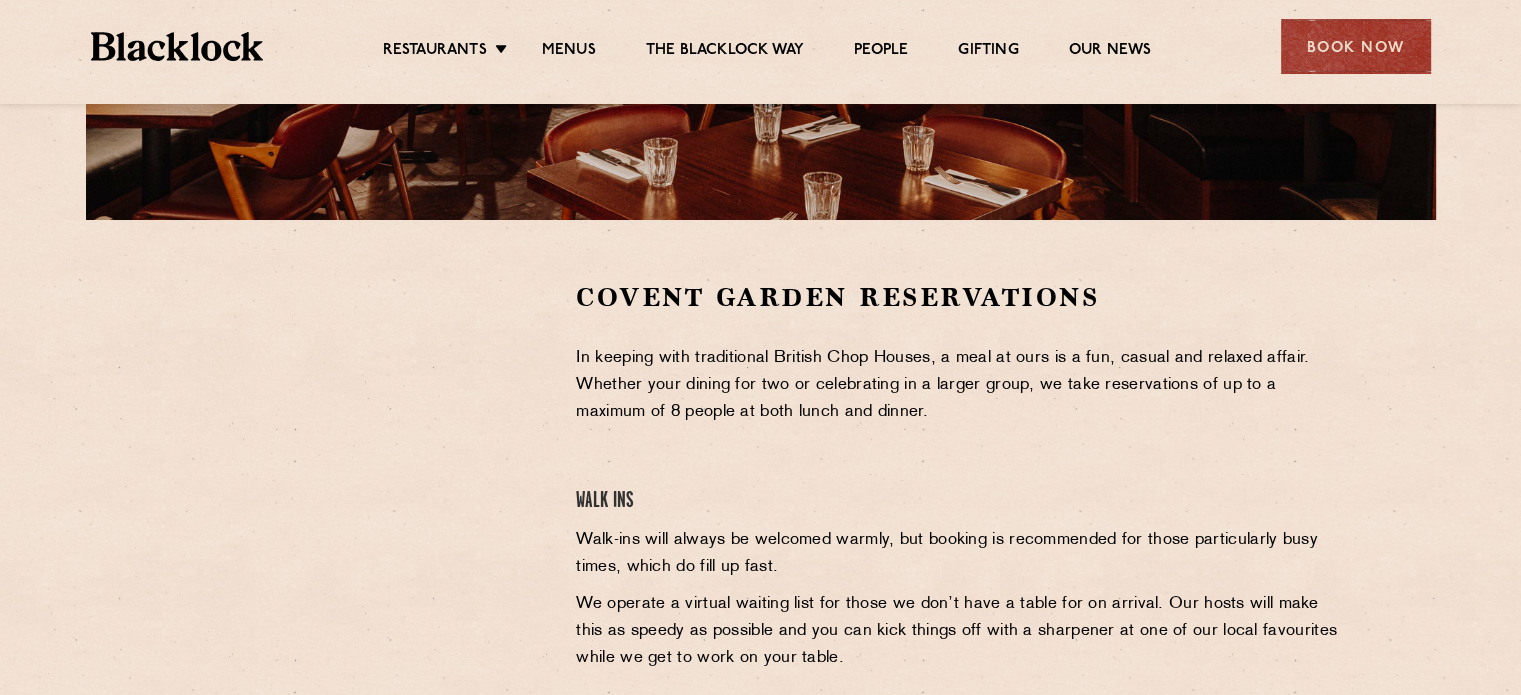 scroll, scrollTop: 0, scrollLeft: 0, axis: both 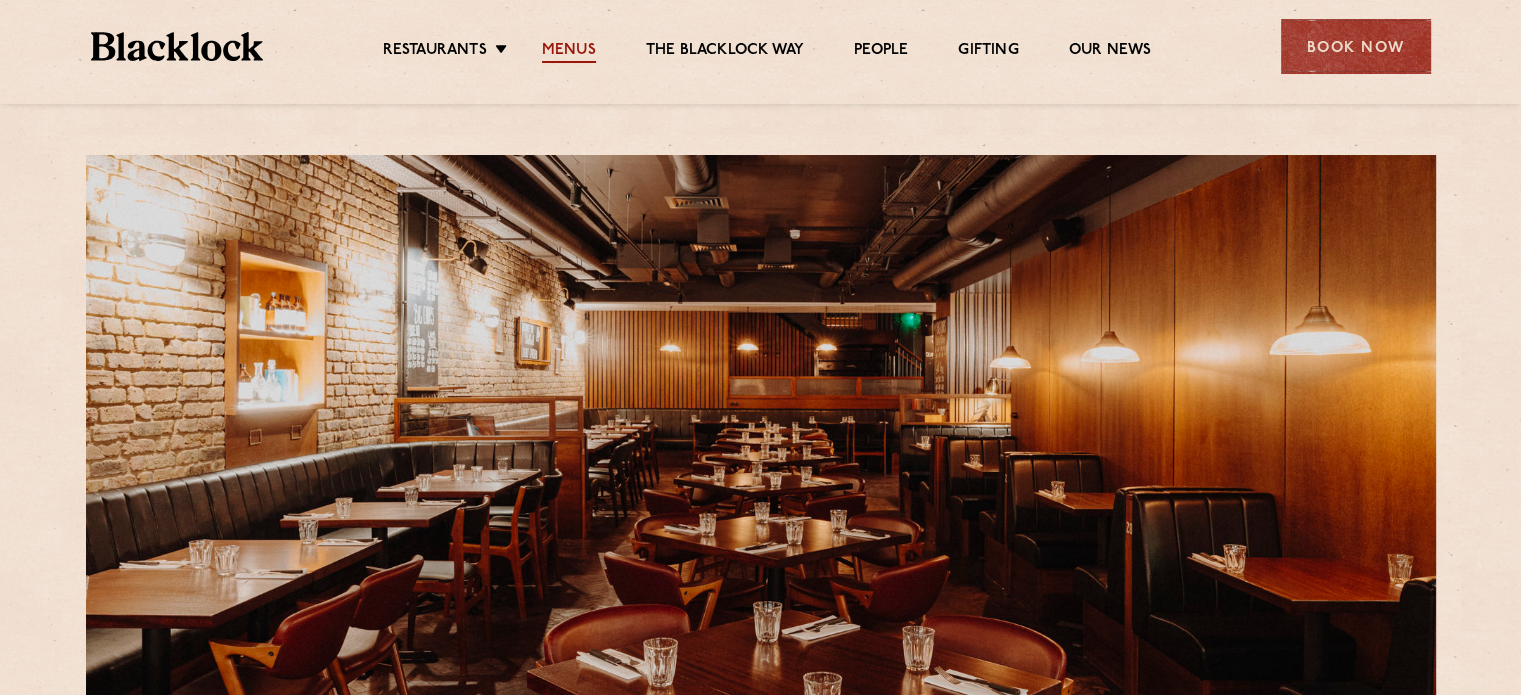 click on "Menus" at bounding box center (569, 52) 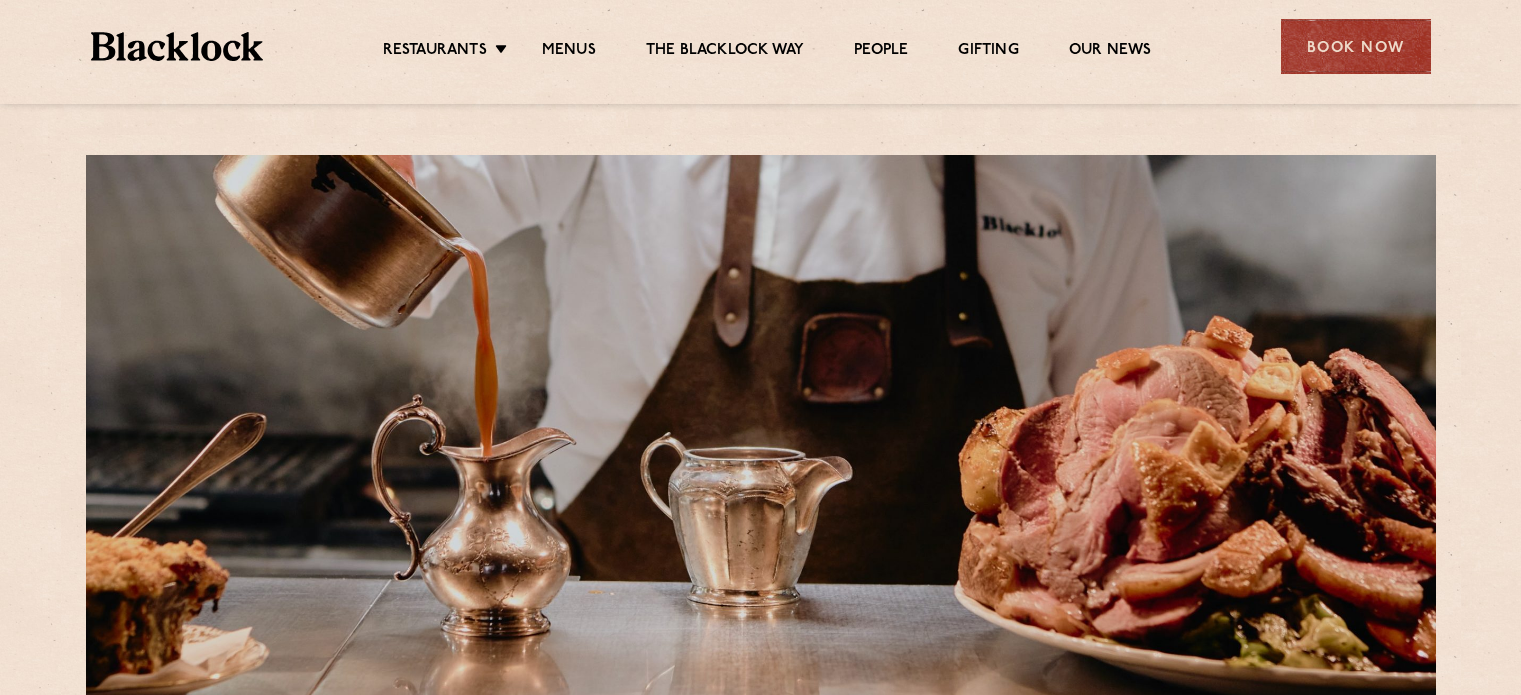 scroll, scrollTop: 0, scrollLeft: 0, axis: both 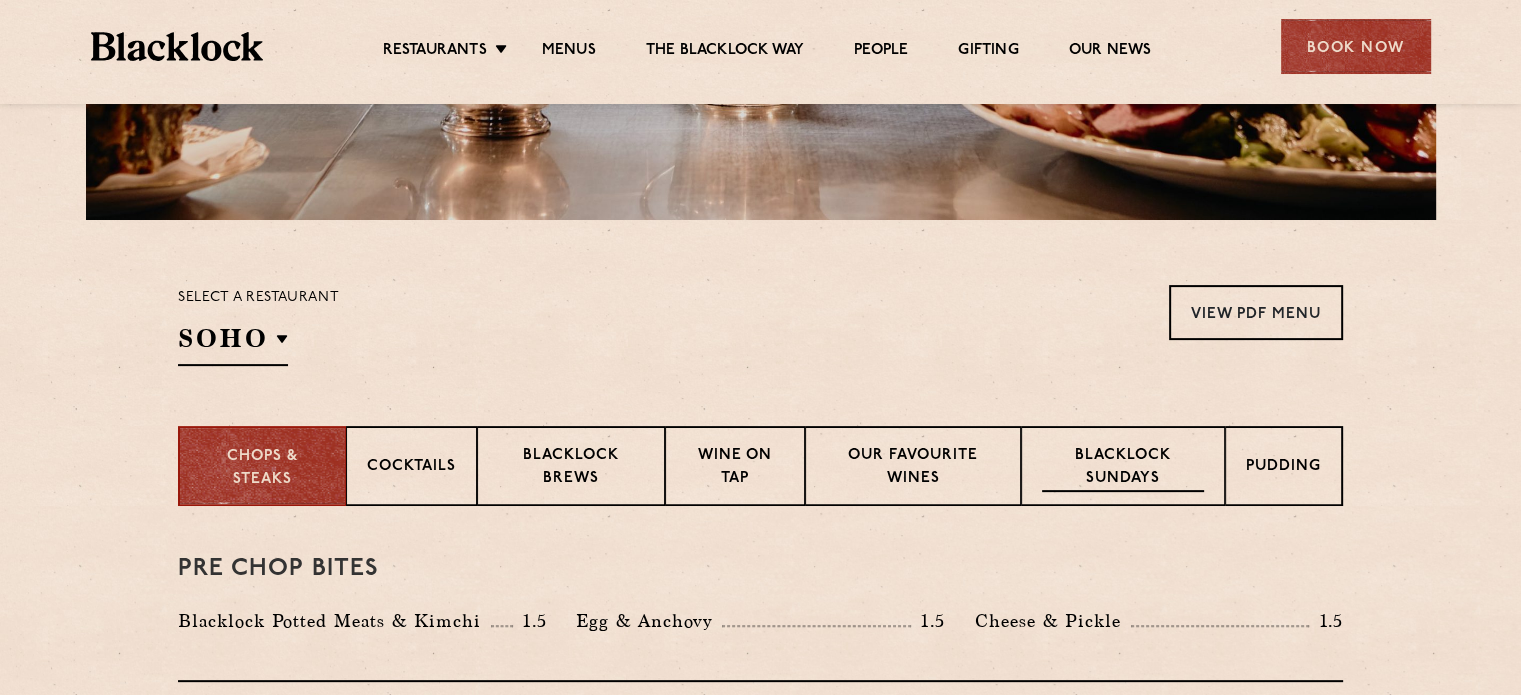 click on "Blacklock Sundays" at bounding box center (1123, 468) 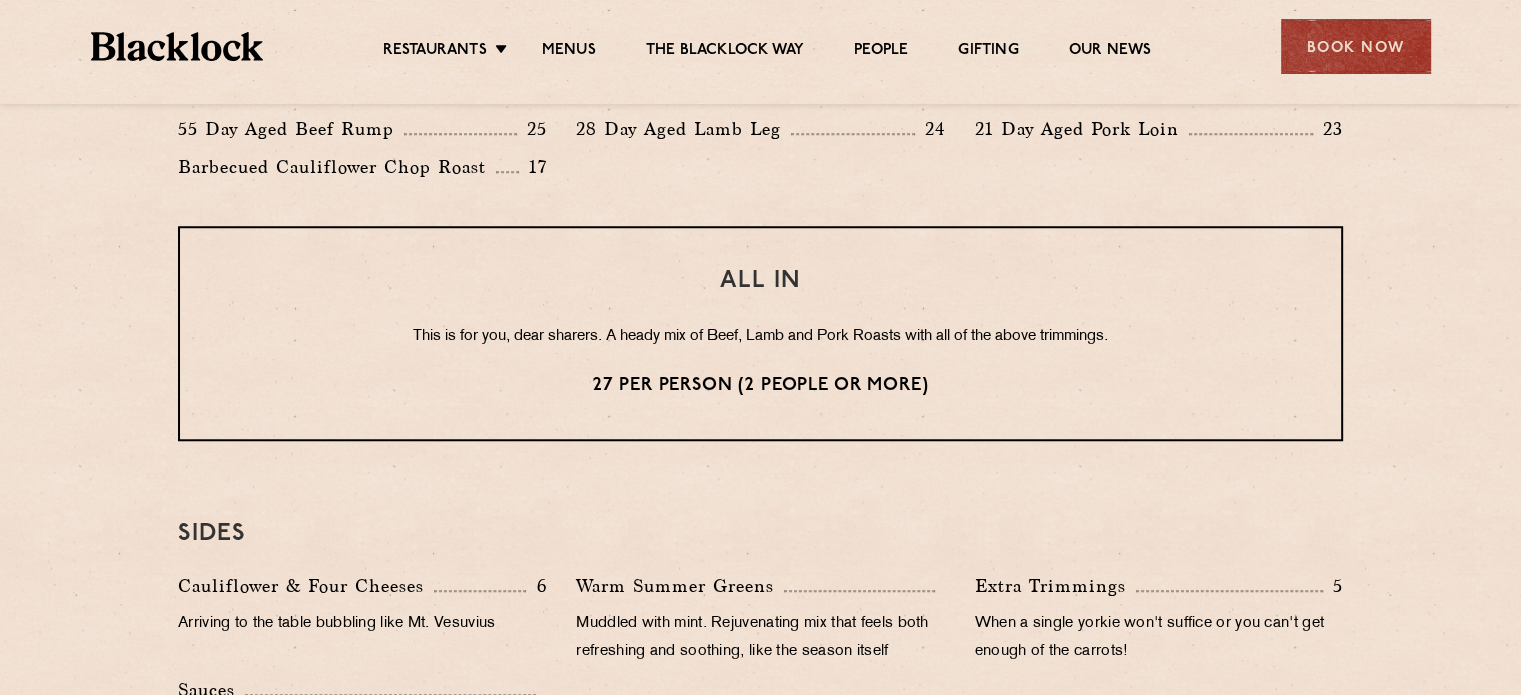 scroll, scrollTop: 1600, scrollLeft: 0, axis: vertical 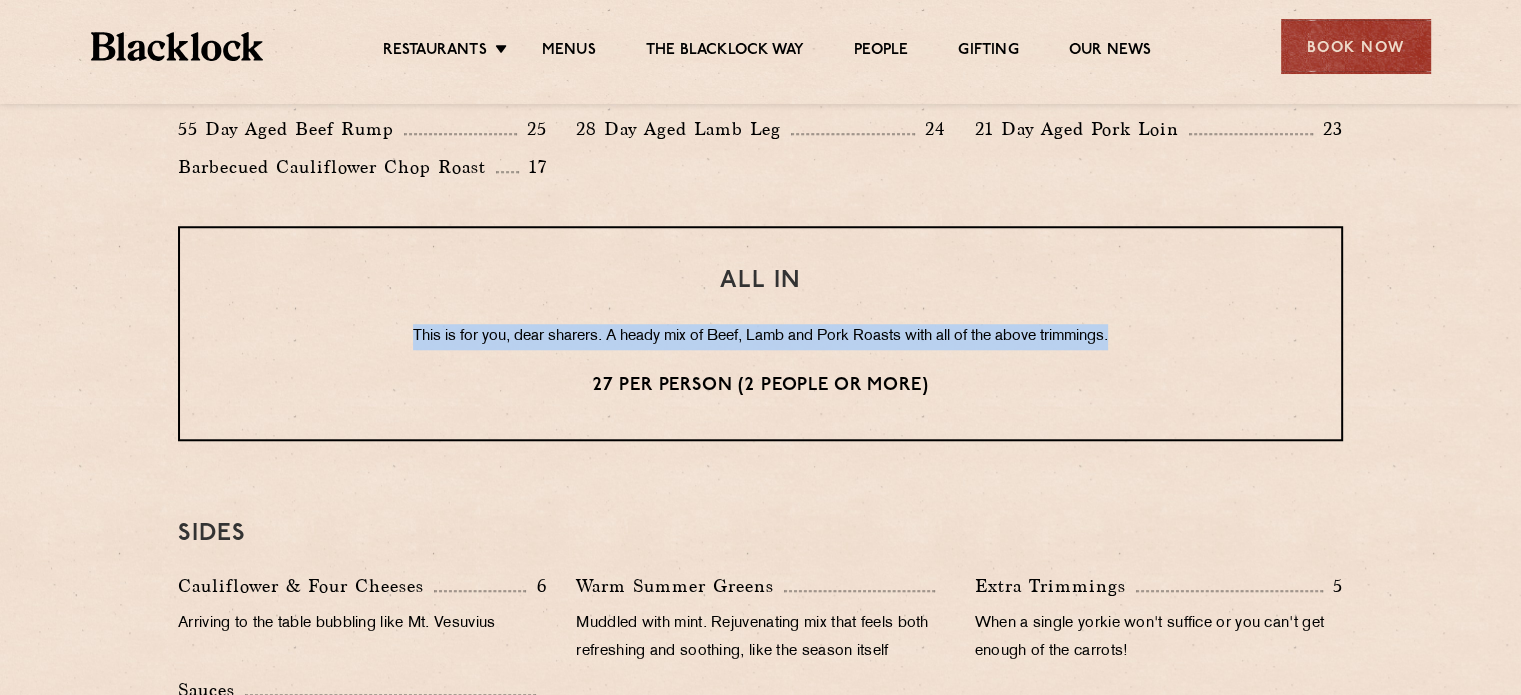 drag, startPoint x: 408, startPoint y: 335, endPoint x: 1127, endPoint y: 334, distance: 719.0007 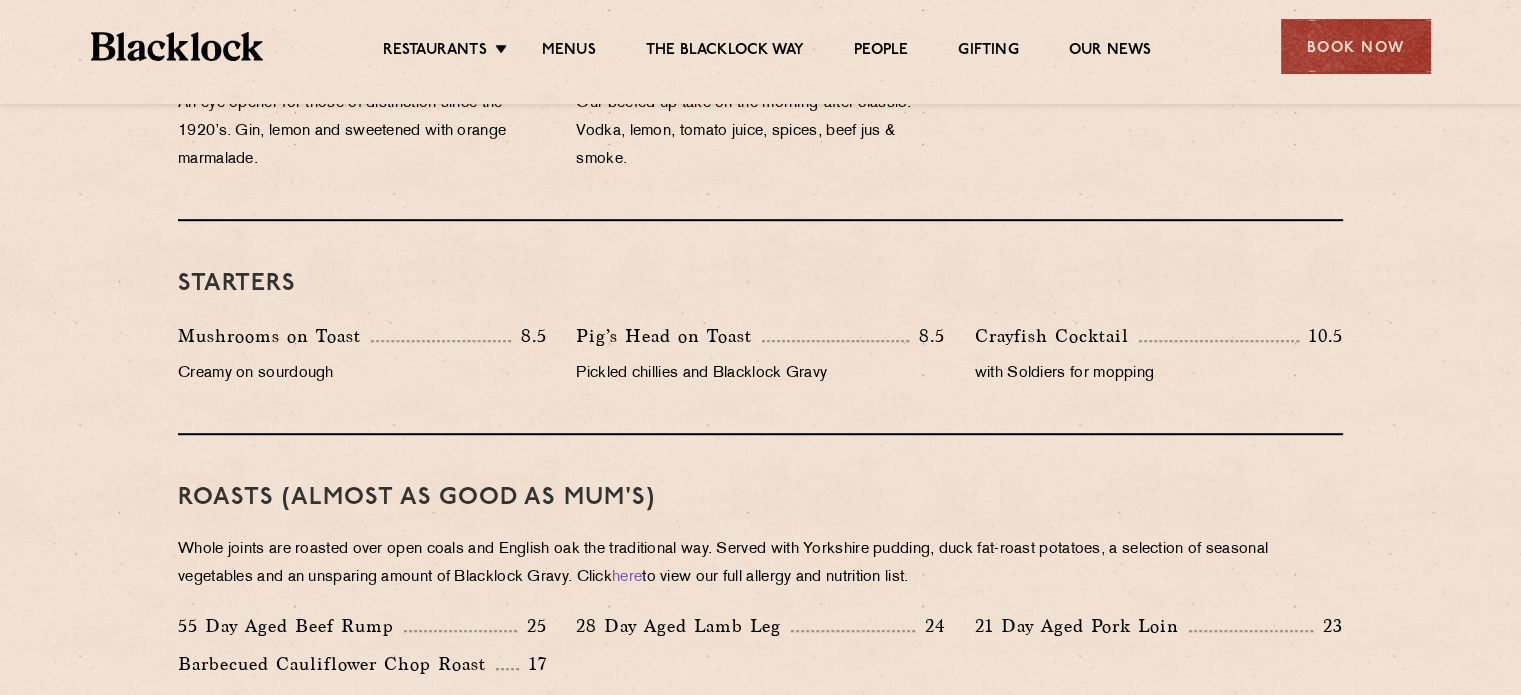 scroll, scrollTop: 1100, scrollLeft: 0, axis: vertical 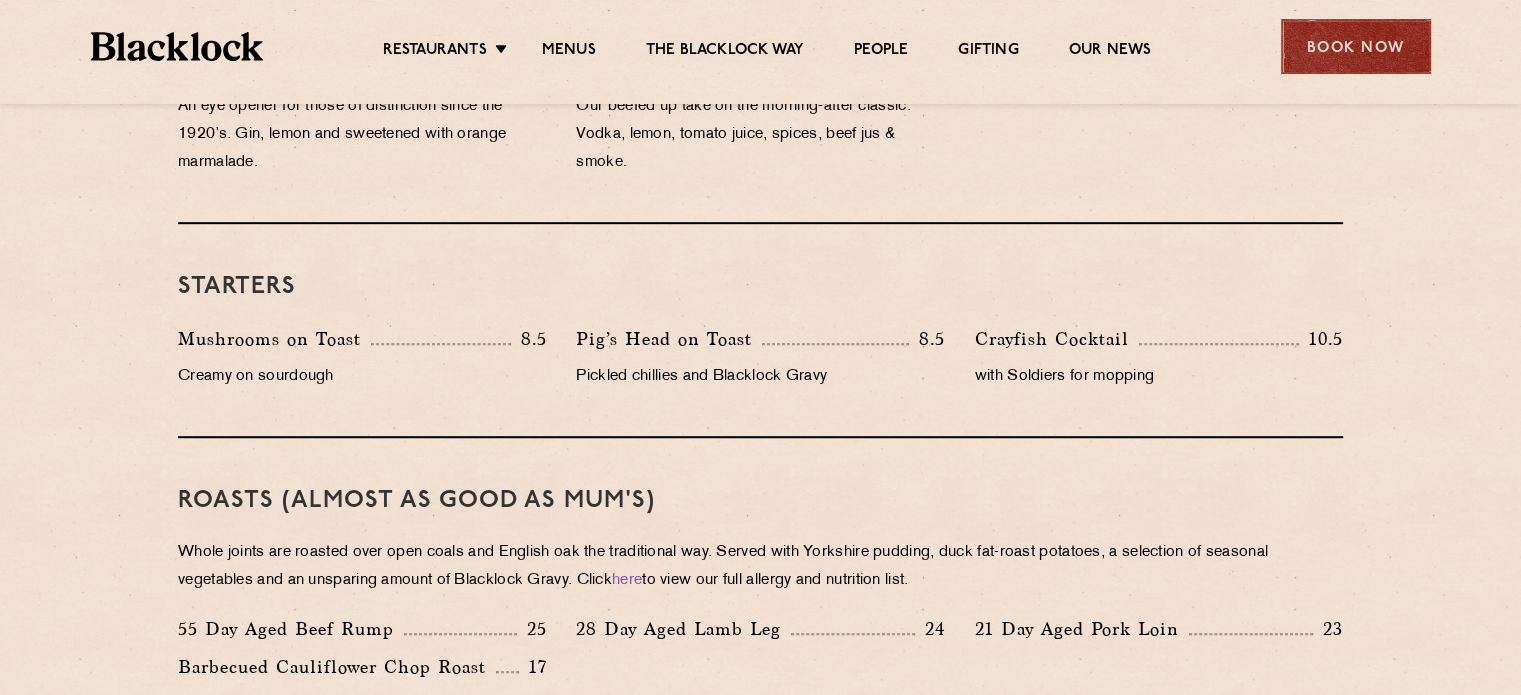 click on "Book Now" at bounding box center (1356, 46) 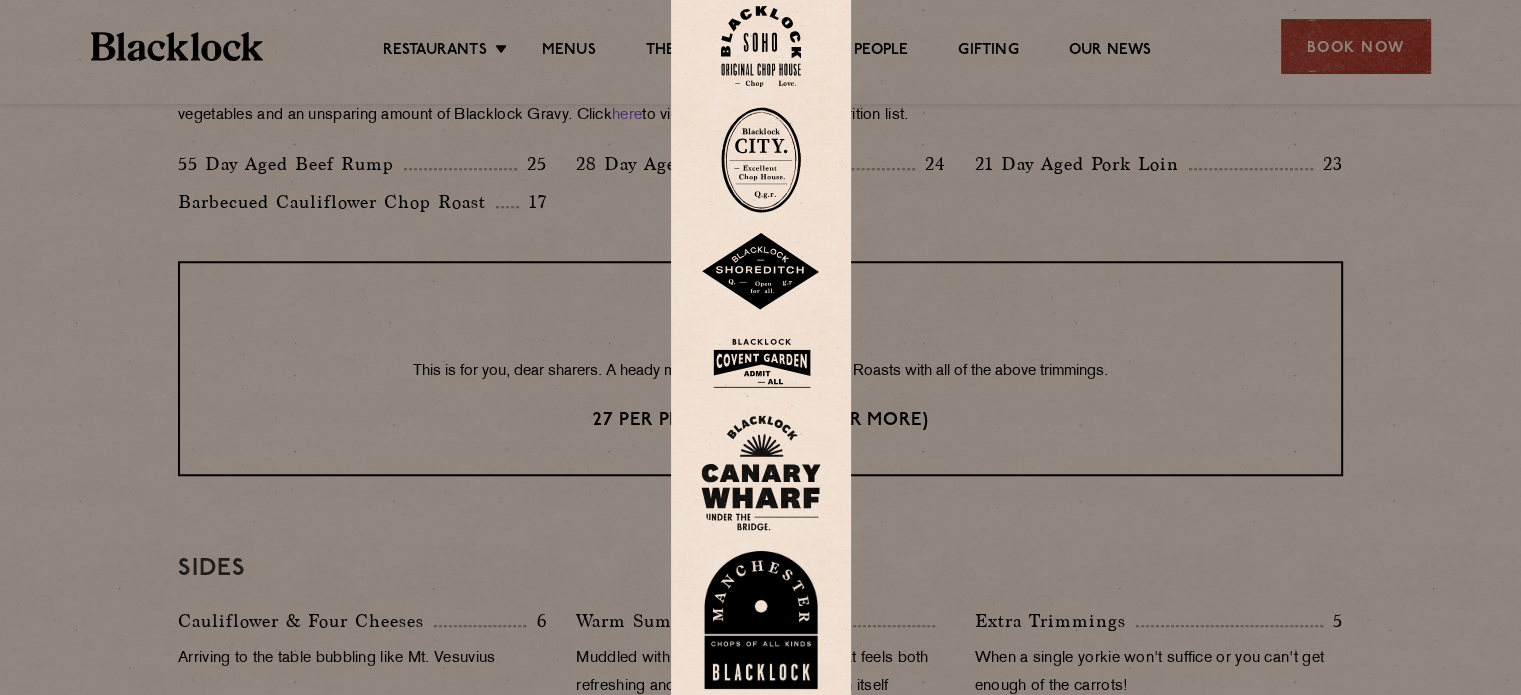 scroll, scrollTop: 1600, scrollLeft: 0, axis: vertical 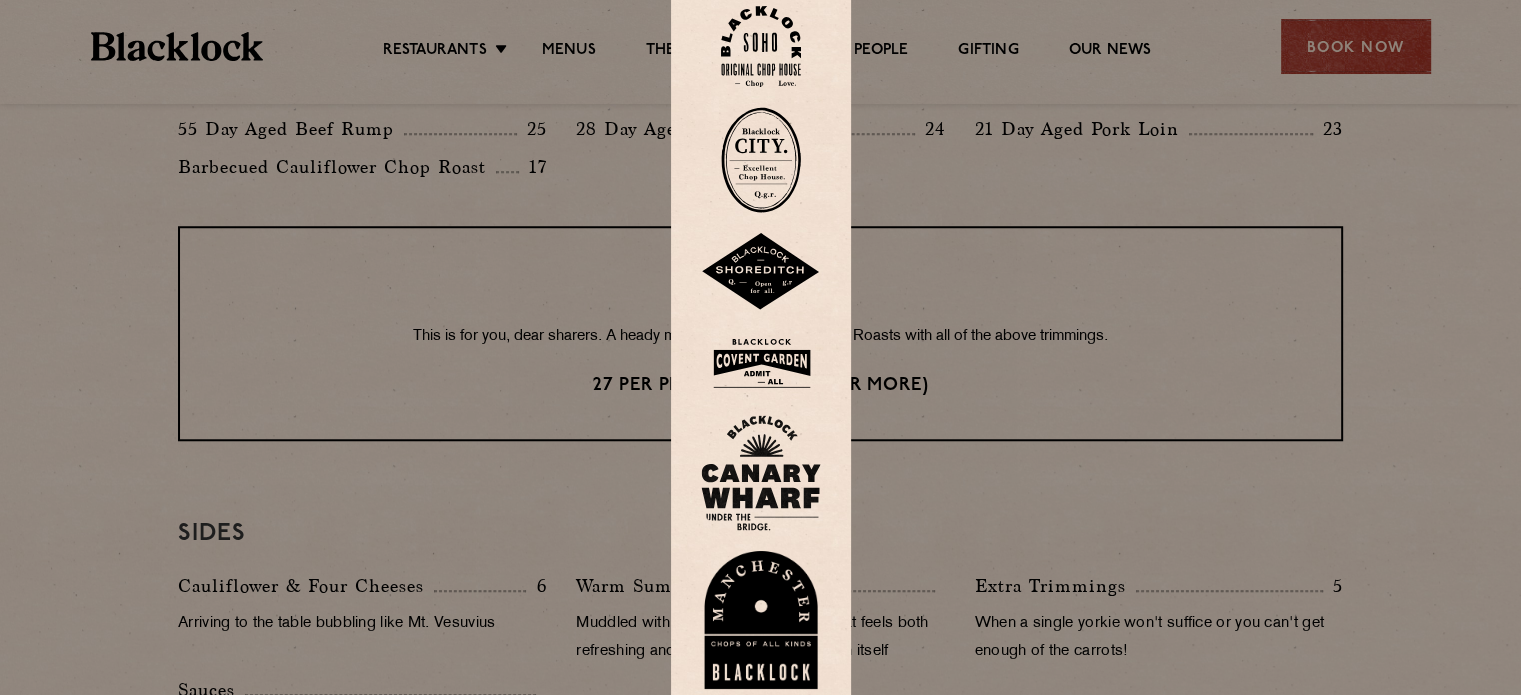 click at bounding box center (761, 46) 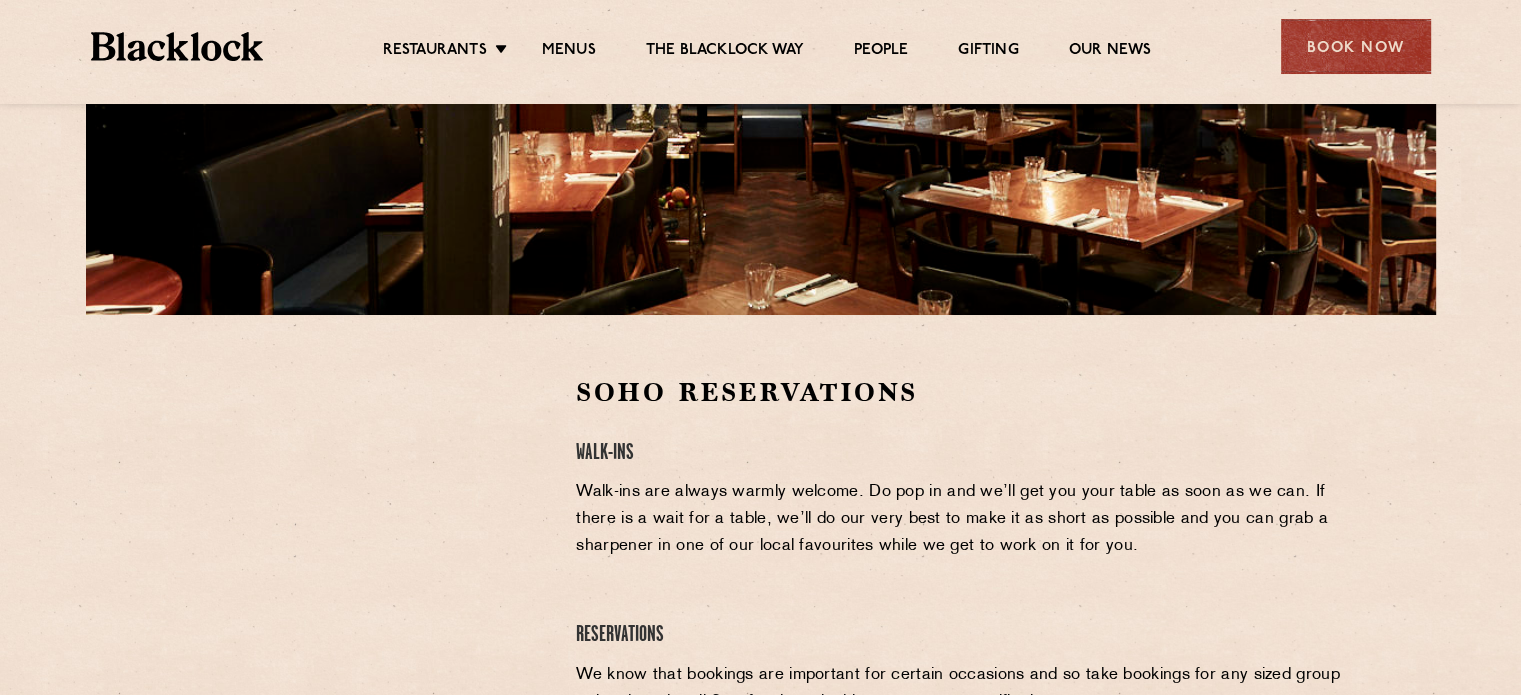 scroll, scrollTop: 0, scrollLeft: 0, axis: both 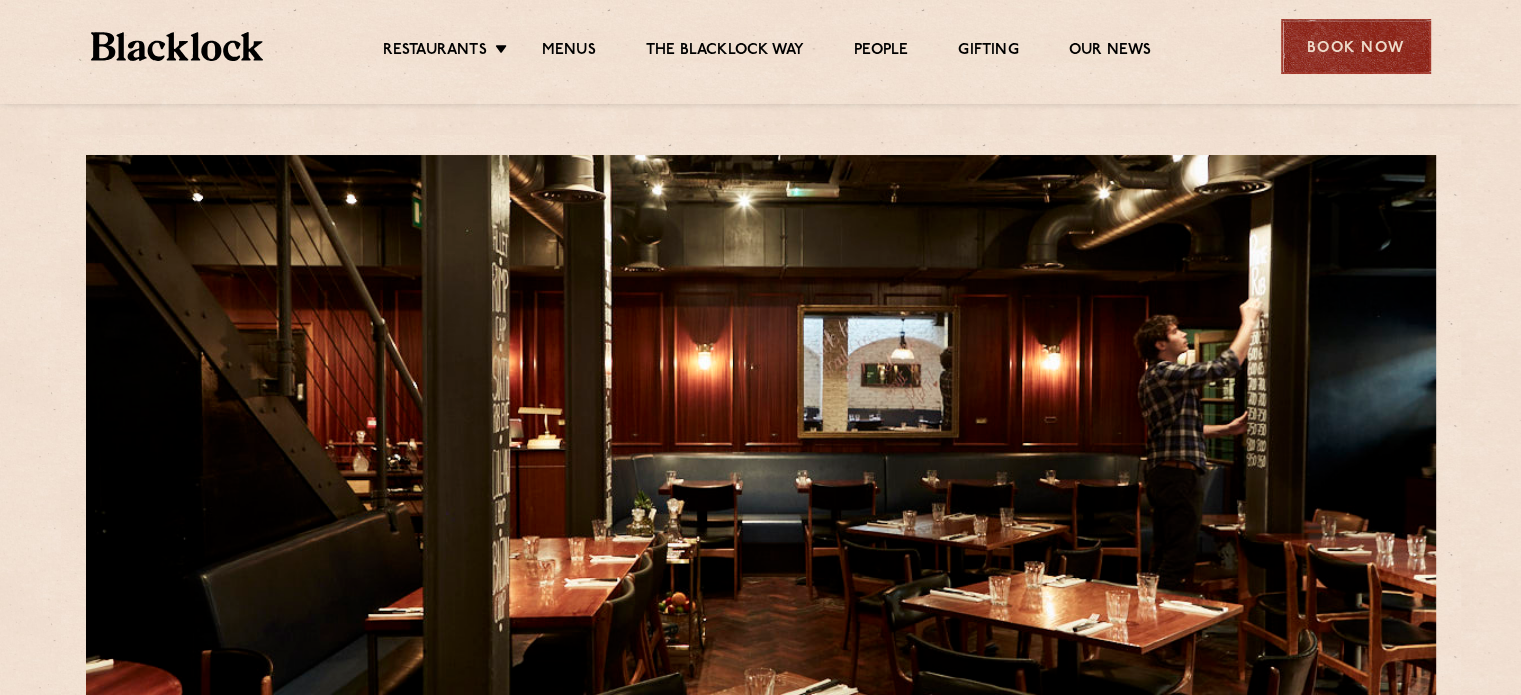 click on "Book Now" at bounding box center (1356, 46) 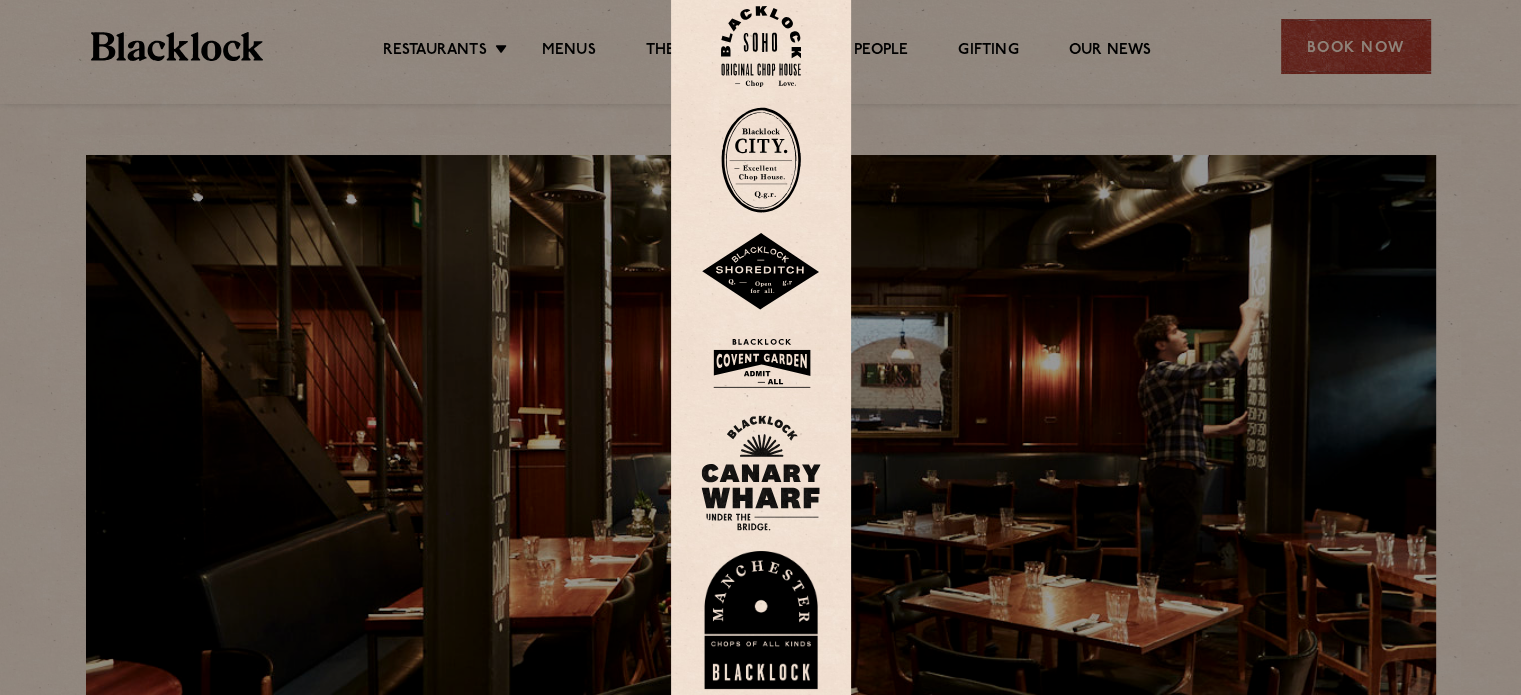 click at bounding box center (761, 363) 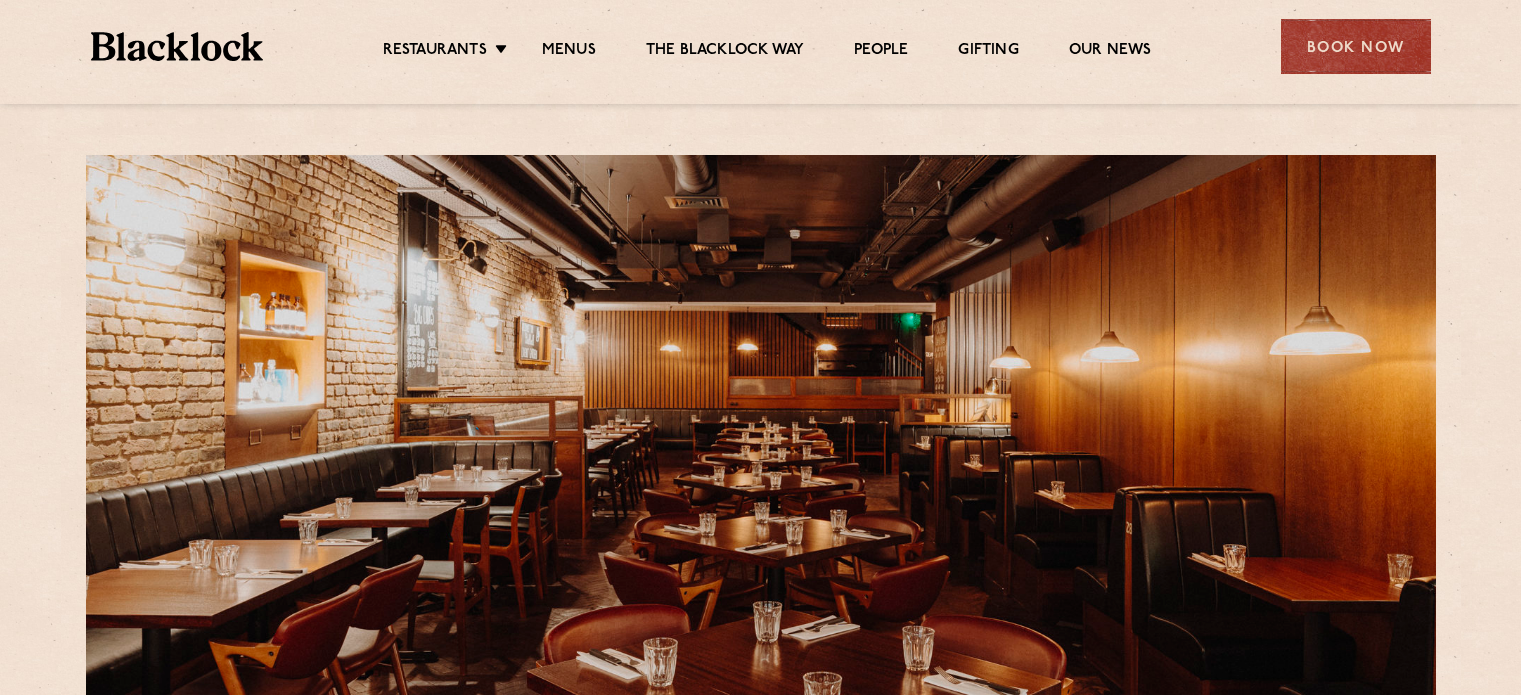 scroll, scrollTop: 0, scrollLeft: 0, axis: both 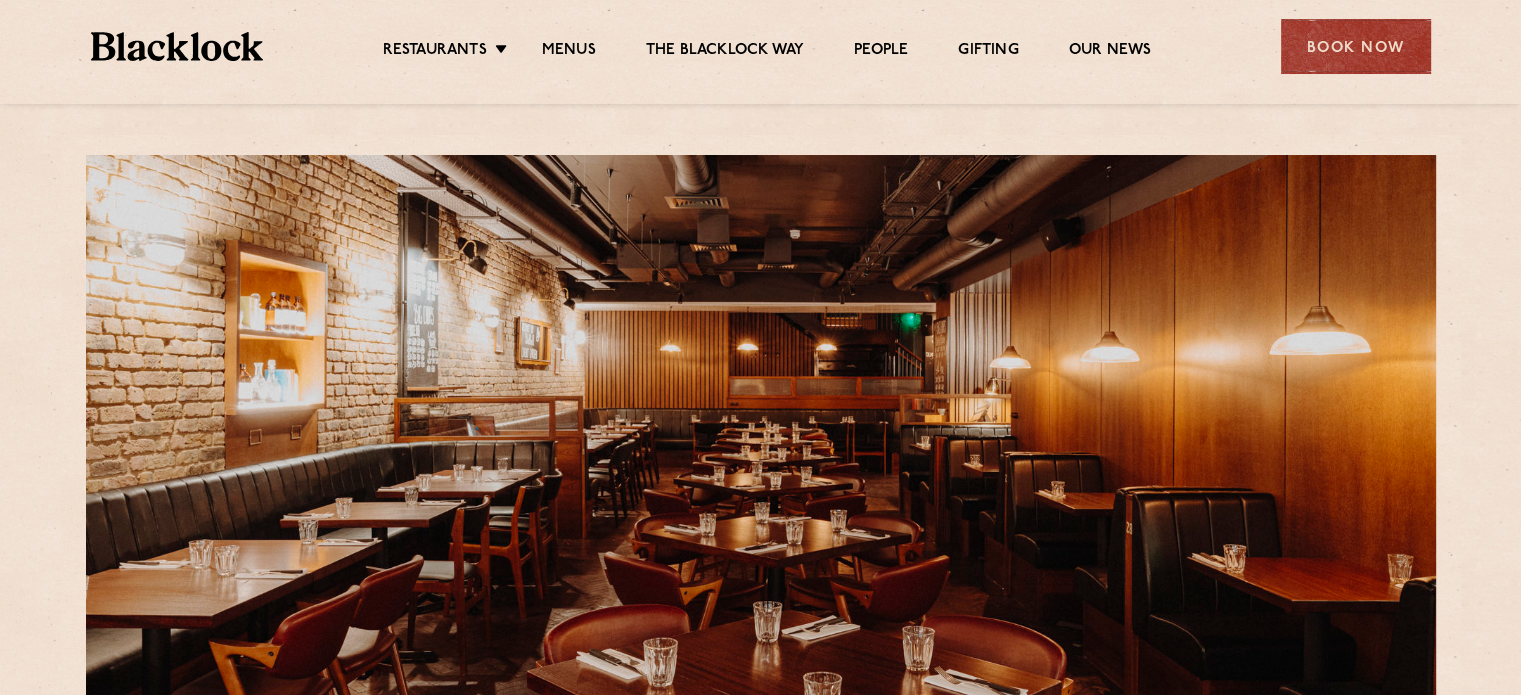 drag, startPoint x: 1390, startPoint y: 31, endPoint x: 1354, endPoint y: 48, distance: 39.812057 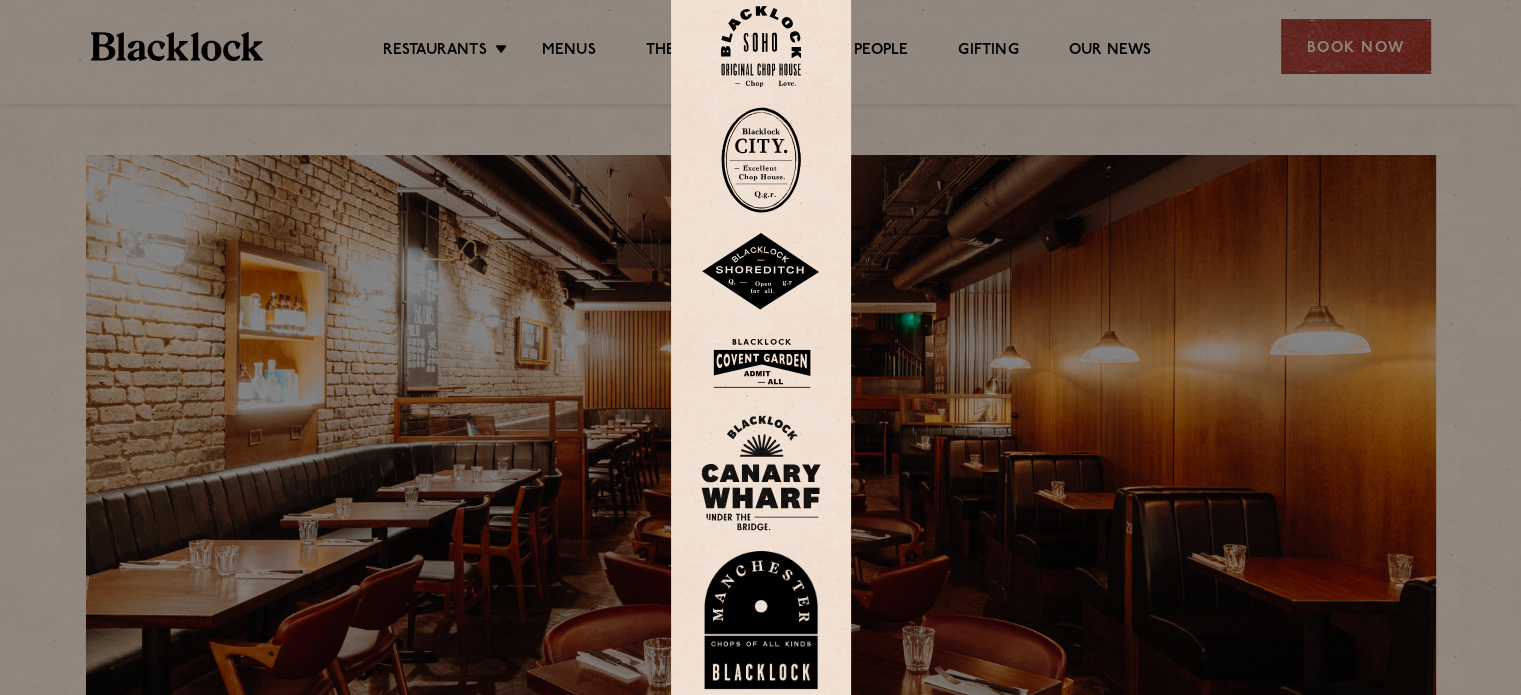 click at bounding box center (761, 46) 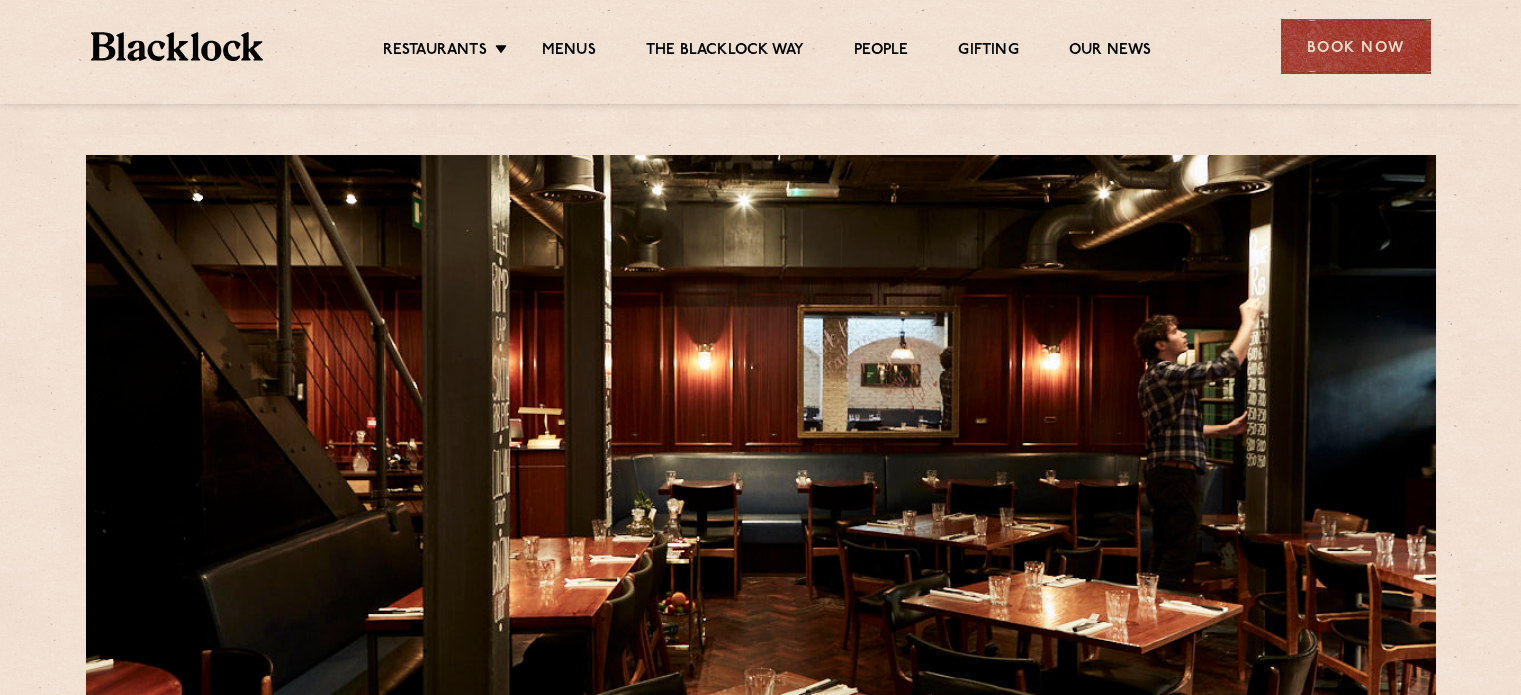 scroll, scrollTop: 0, scrollLeft: 0, axis: both 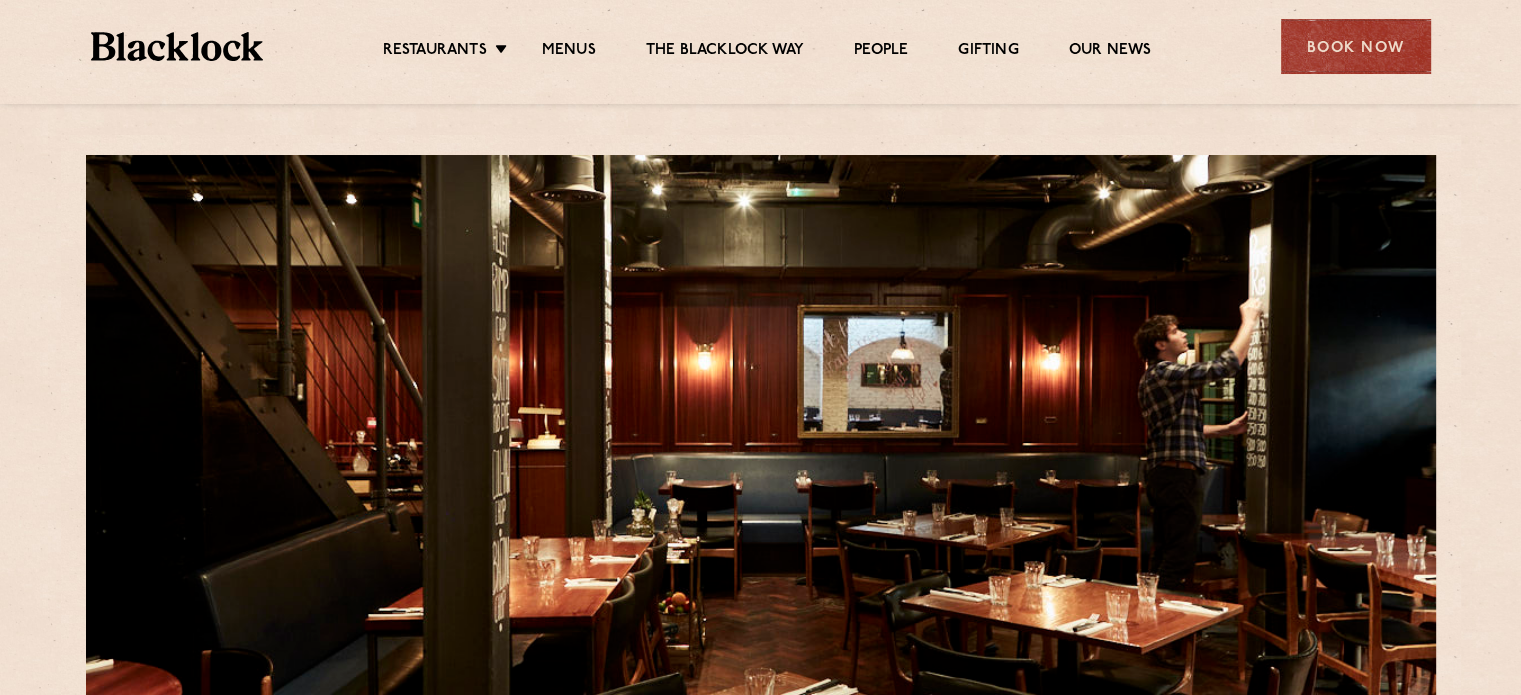 drag, startPoint x: 1345, startPoint y: 37, endPoint x: 1290, endPoint y: 47, distance: 55.9017 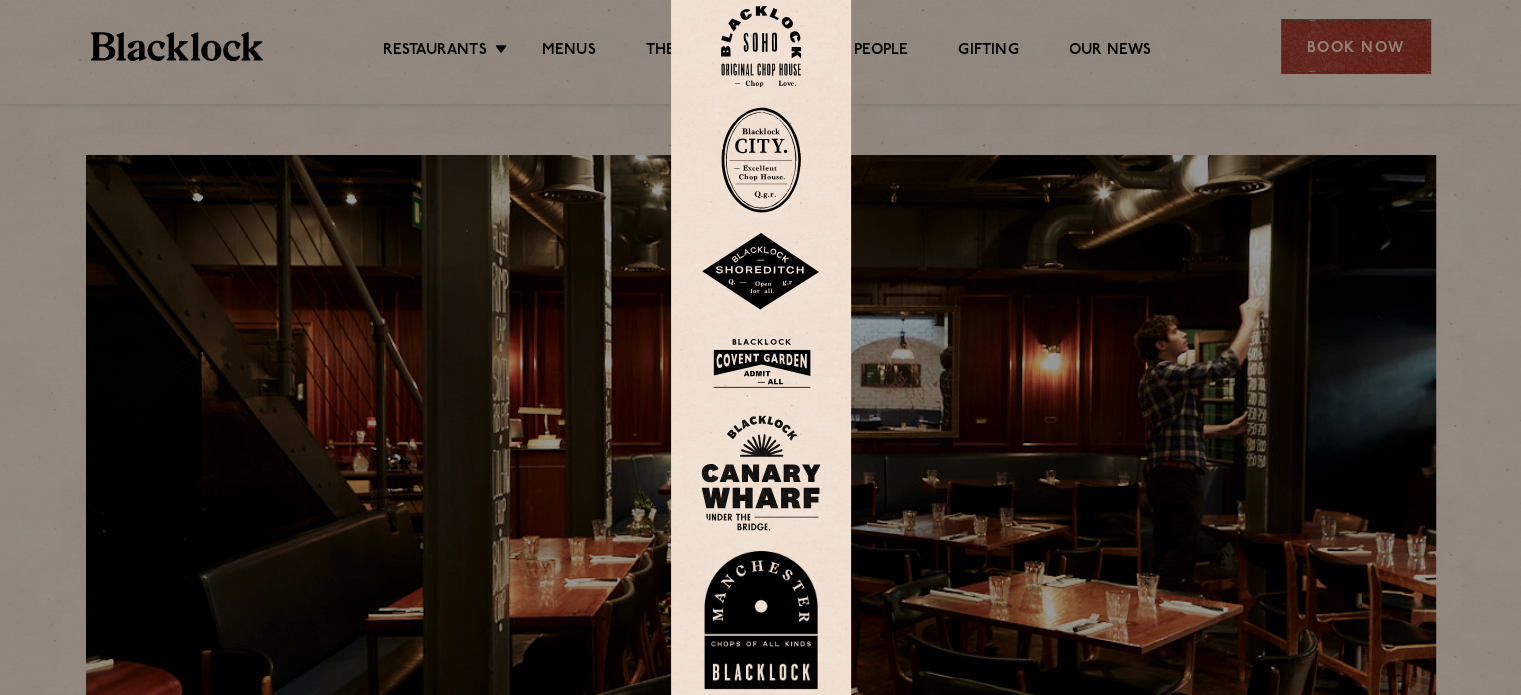 click at bounding box center [761, 46] 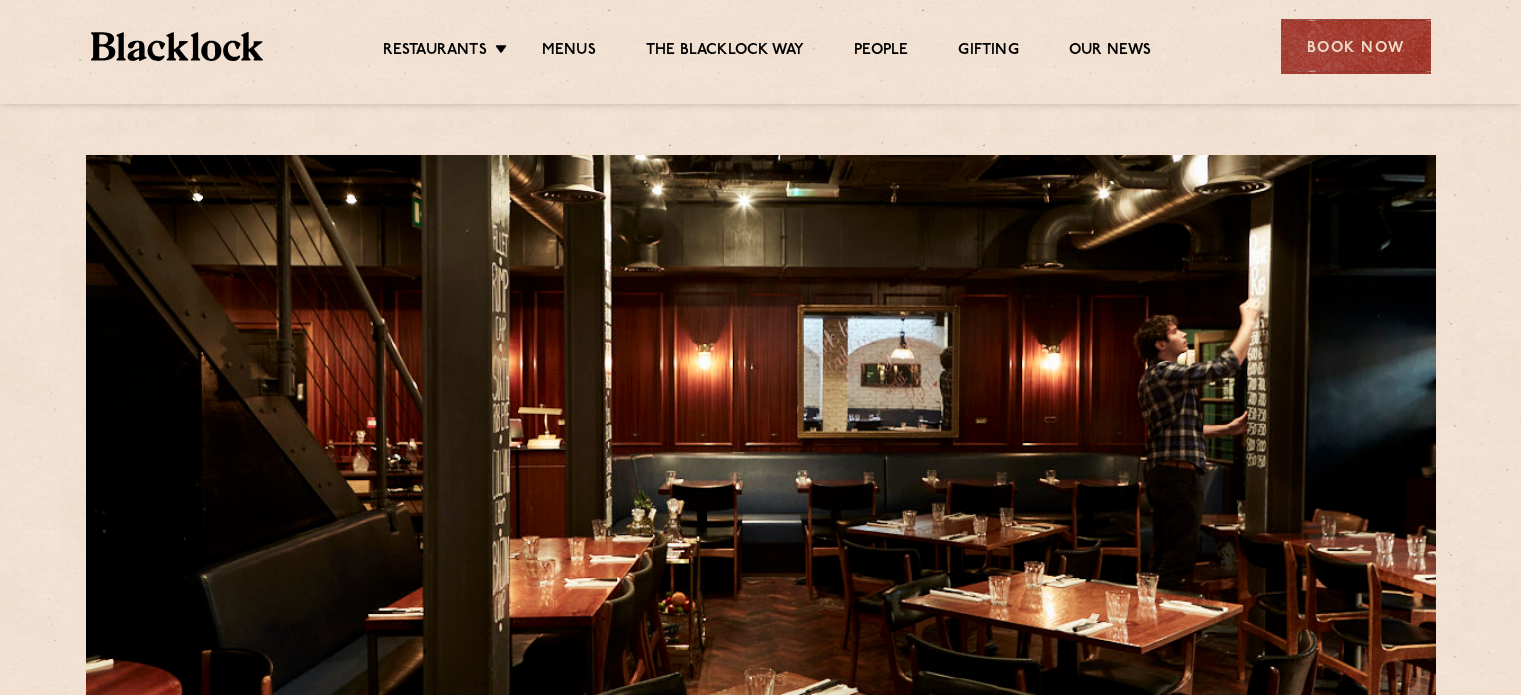 scroll, scrollTop: 701, scrollLeft: 0, axis: vertical 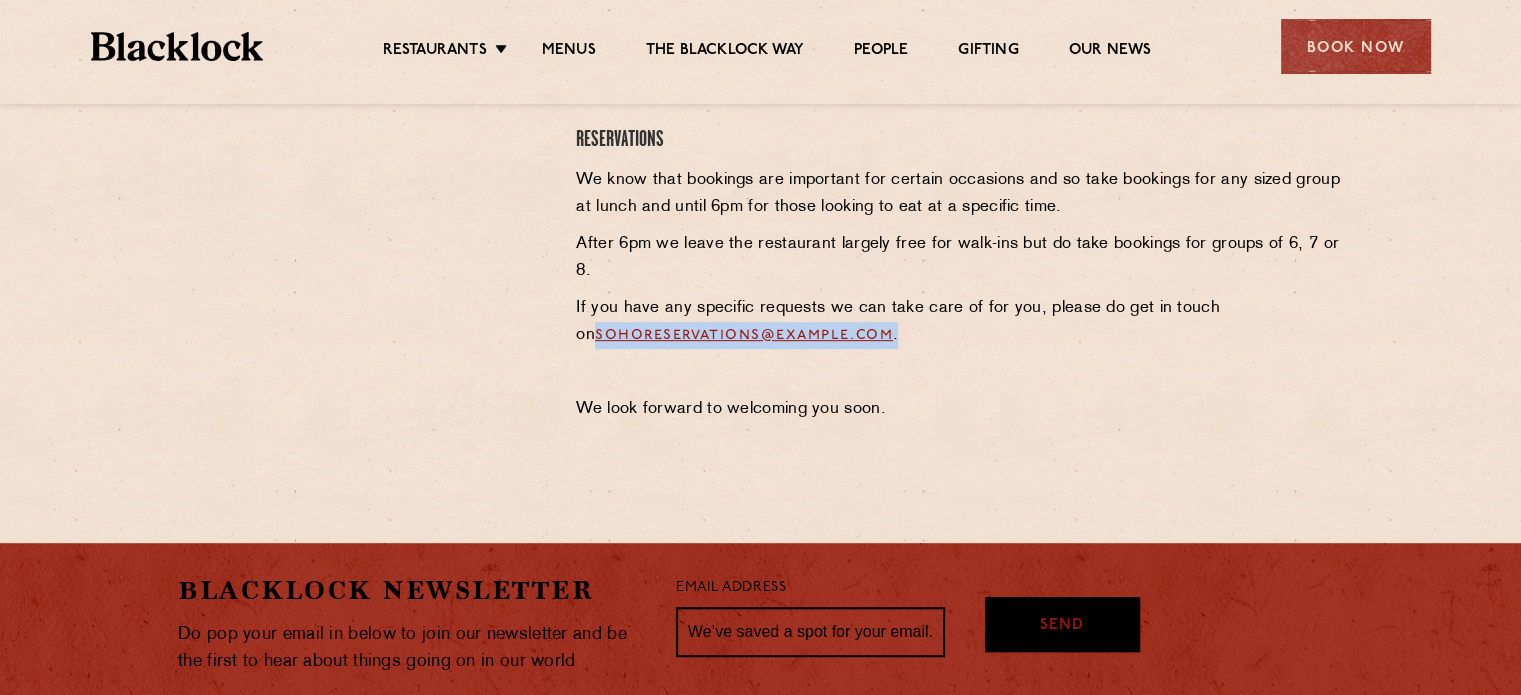 drag, startPoint x: 930, startPoint y: 330, endPoint x: 578, endPoint y: 325, distance: 352.03552 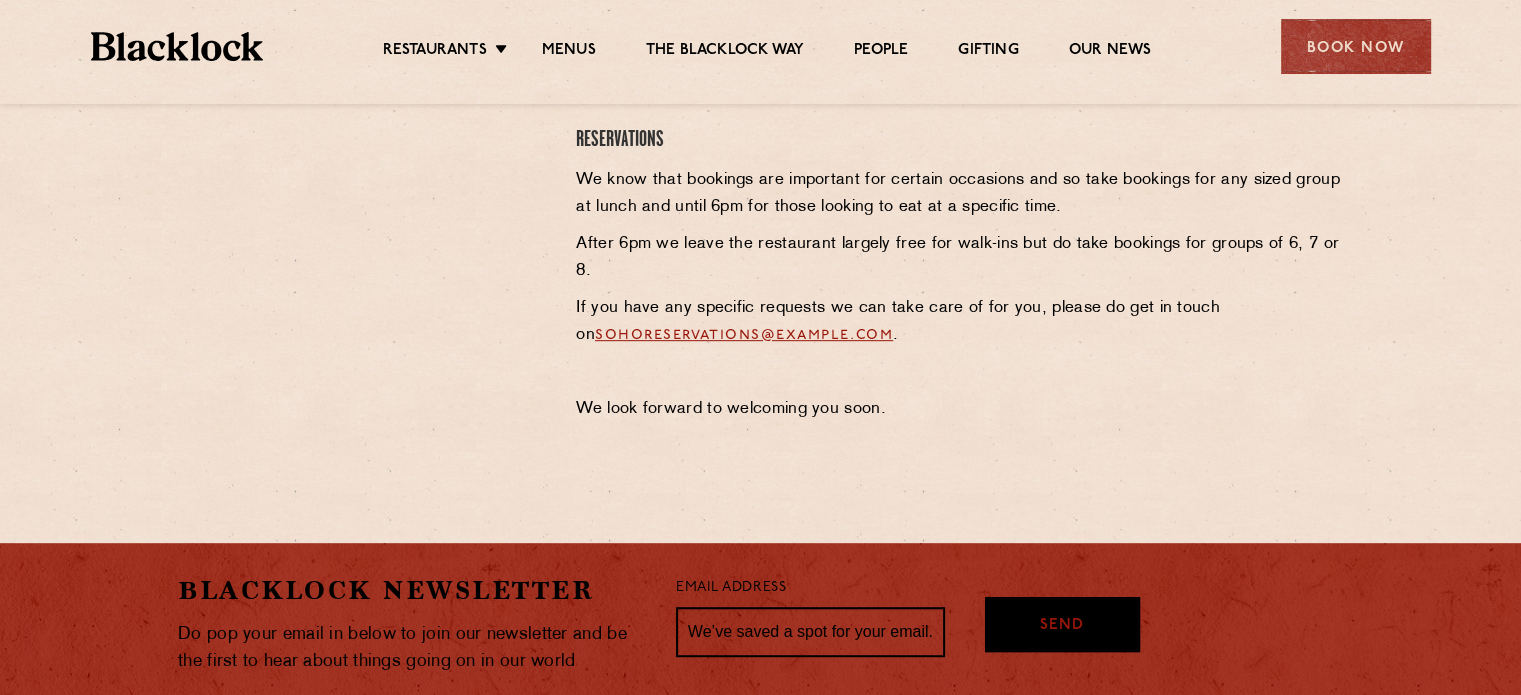 click at bounding box center (959, 372) 